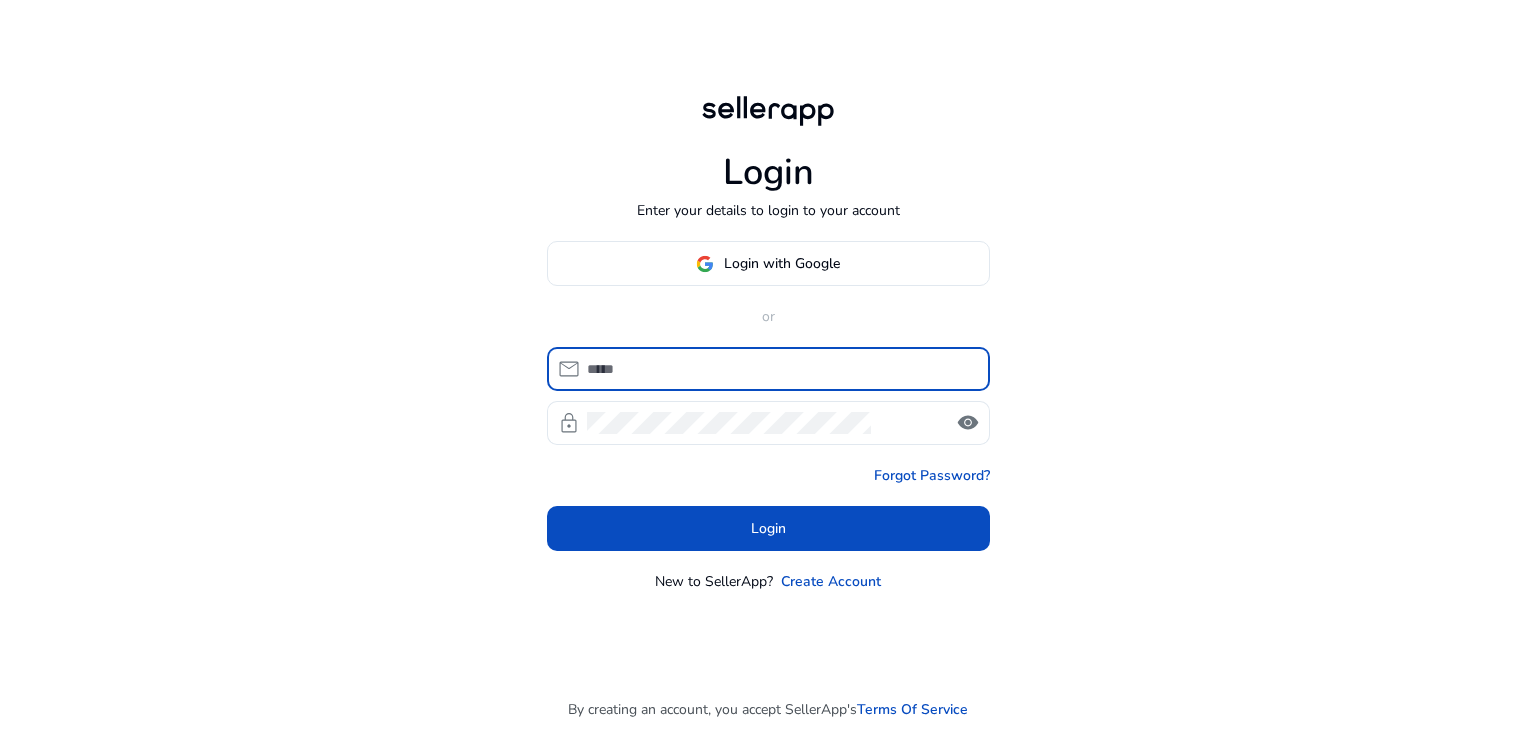 scroll, scrollTop: 0, scrollLeft: 0, axis: both 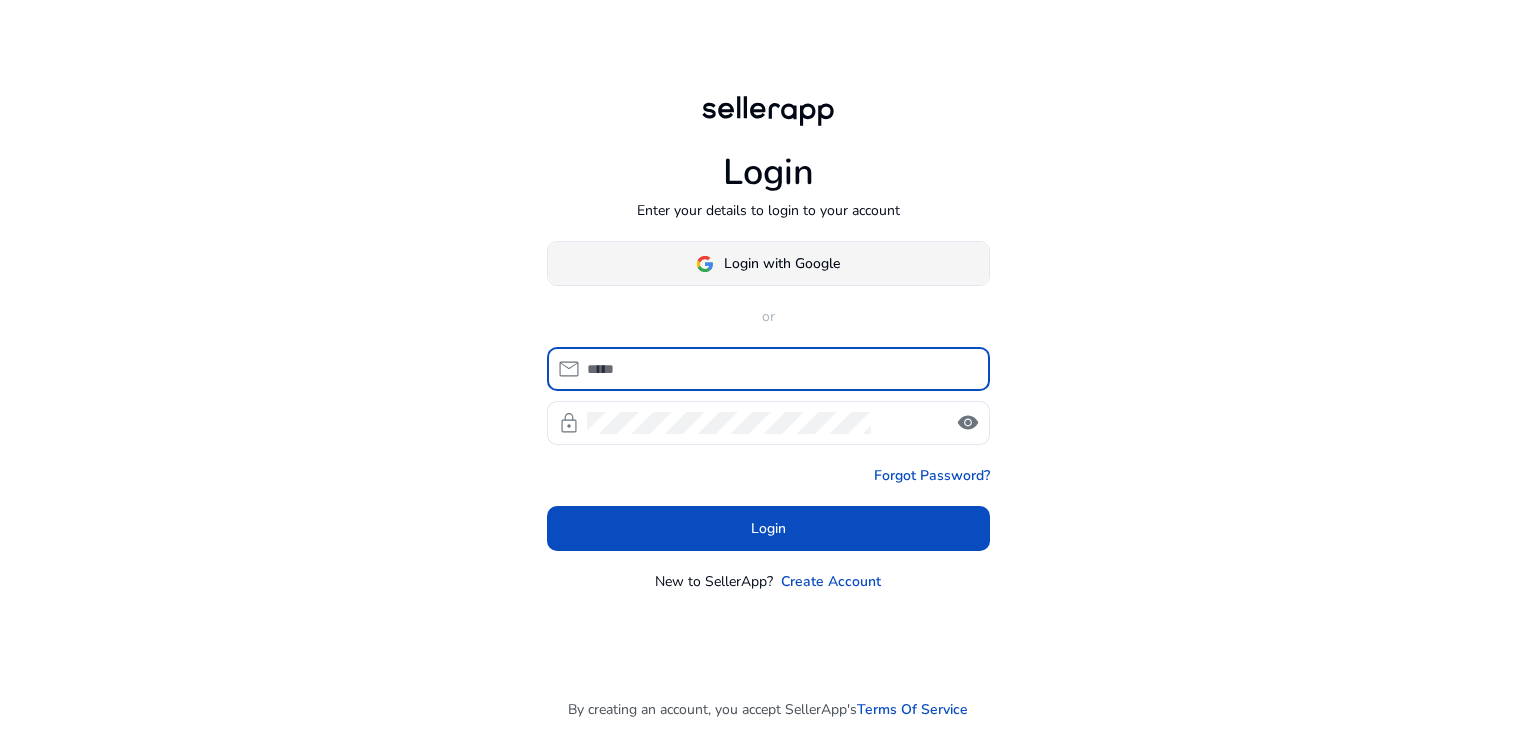 click on "Login with Google" 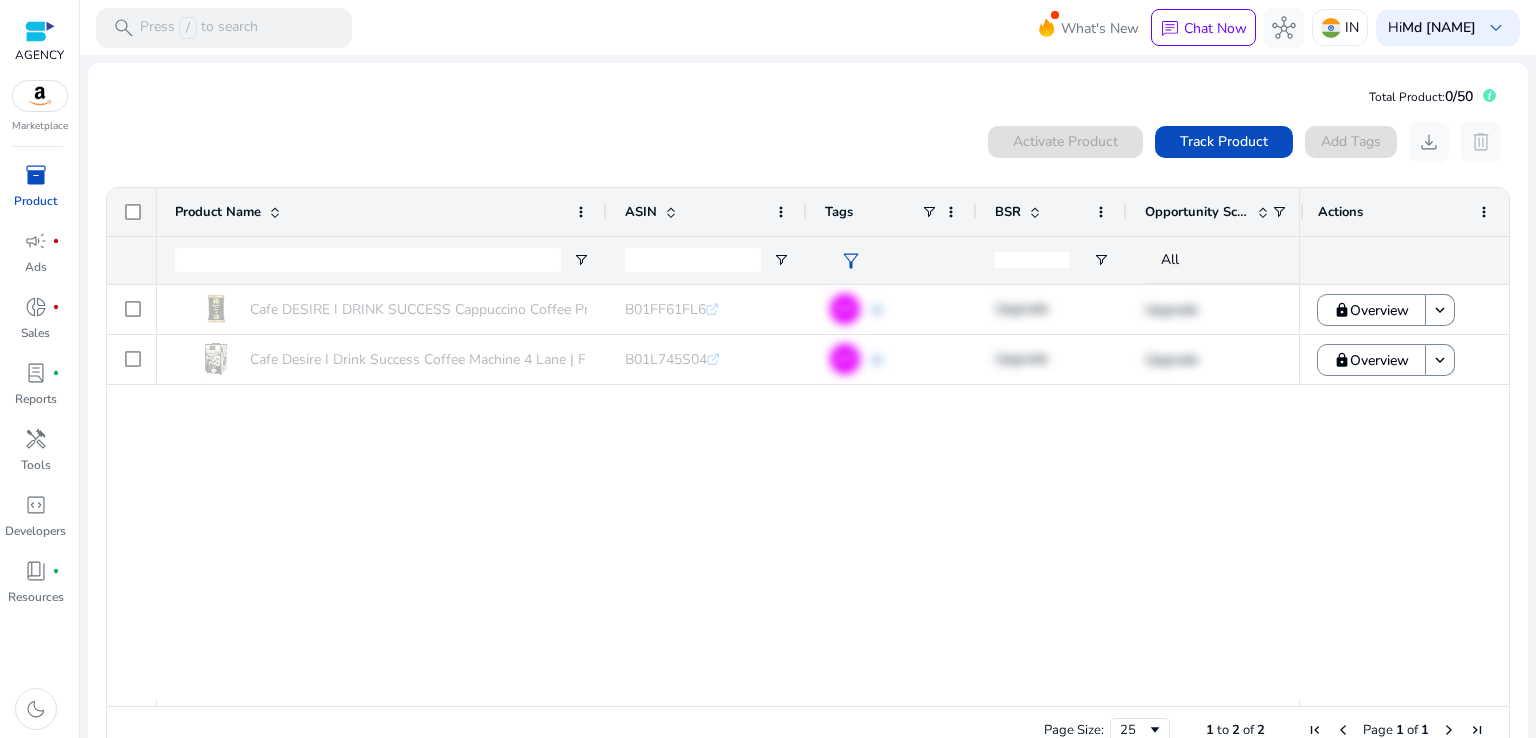 click on "0  products selected Activate Product Track Product  Add Tags   download   delete  1 to 2 of 2. Page 1 of 1
Drag here to set row groups Drag here to set column labels
Product Name
ASIN" 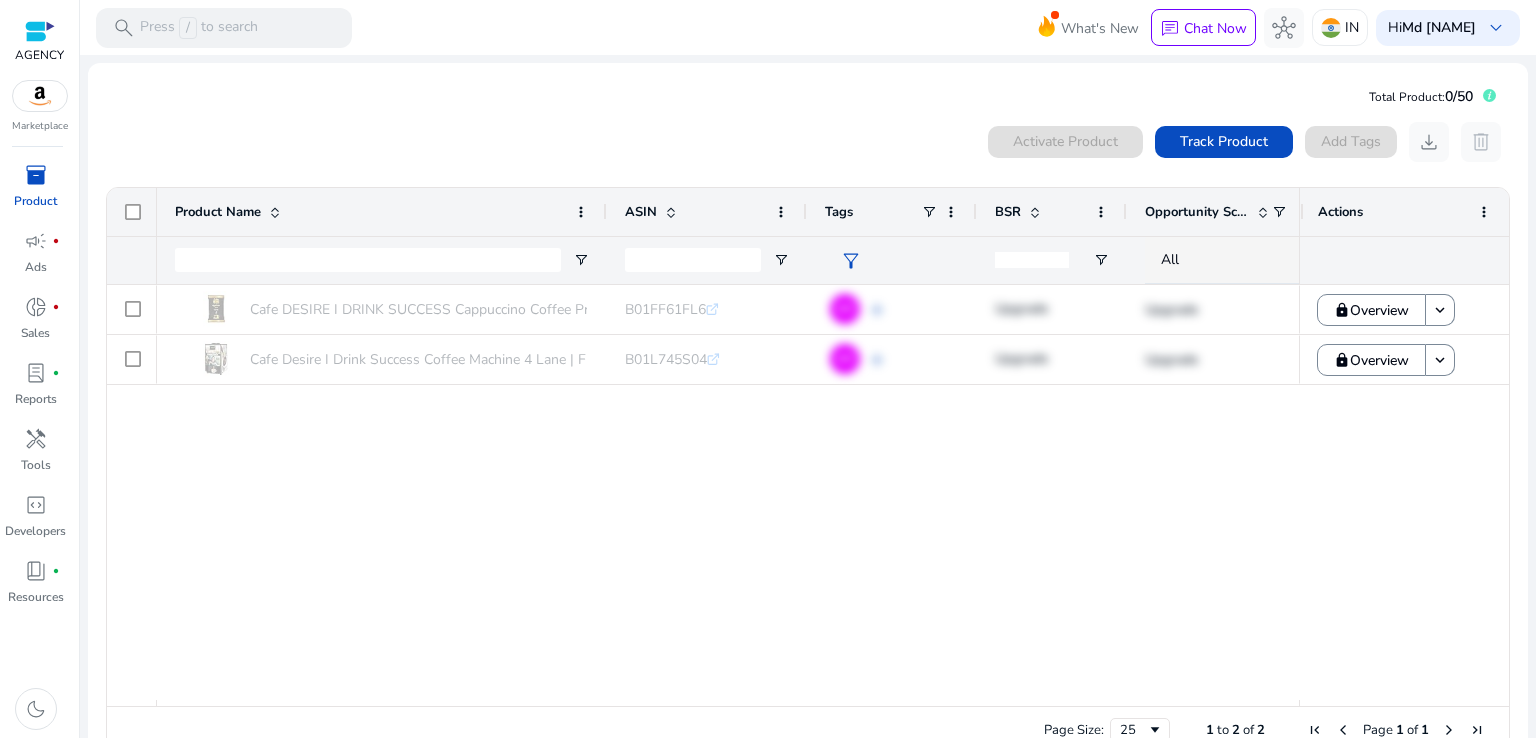 click at bounding box center [40, 96] 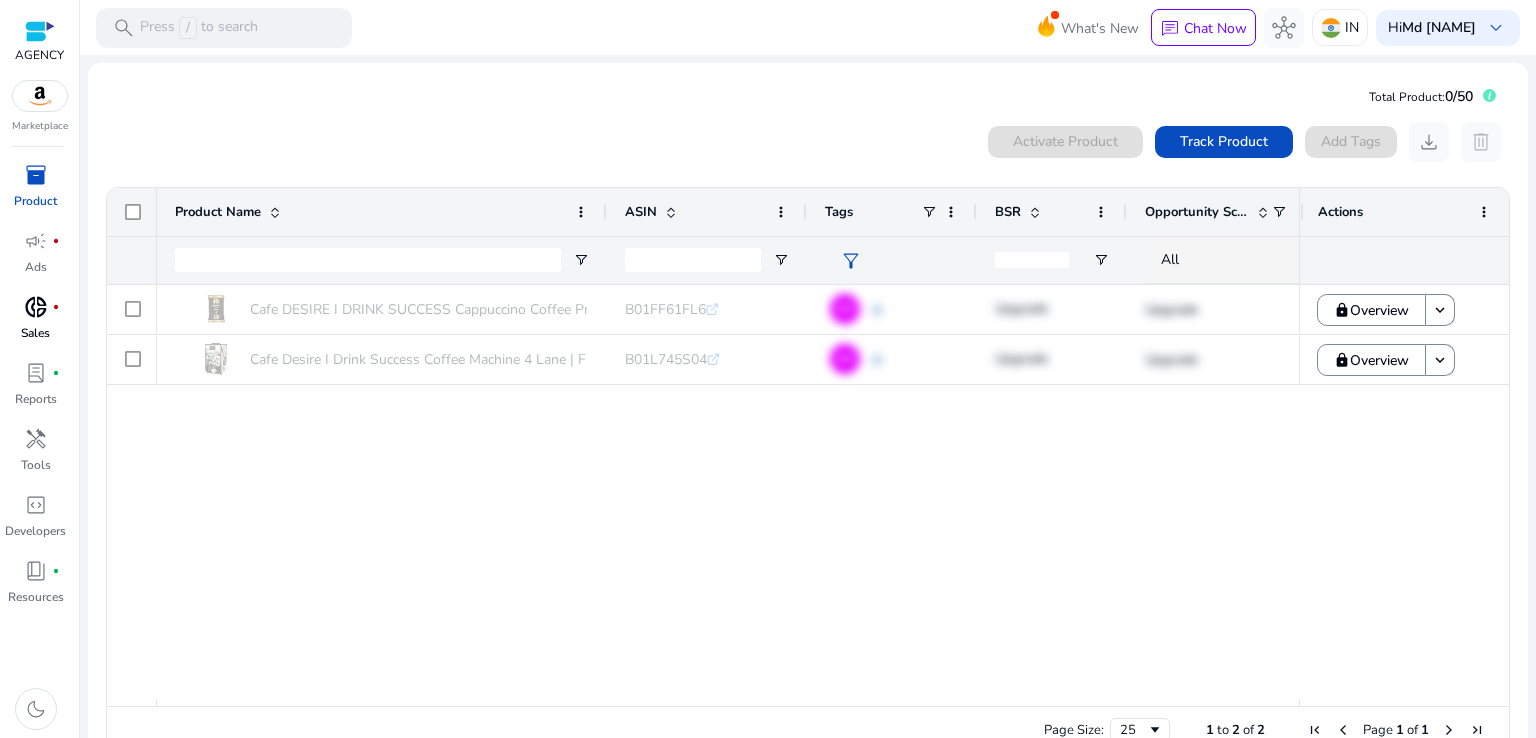 click on "donut_small   fiber_manual_record   Sales" at bounding box center [35, 324] 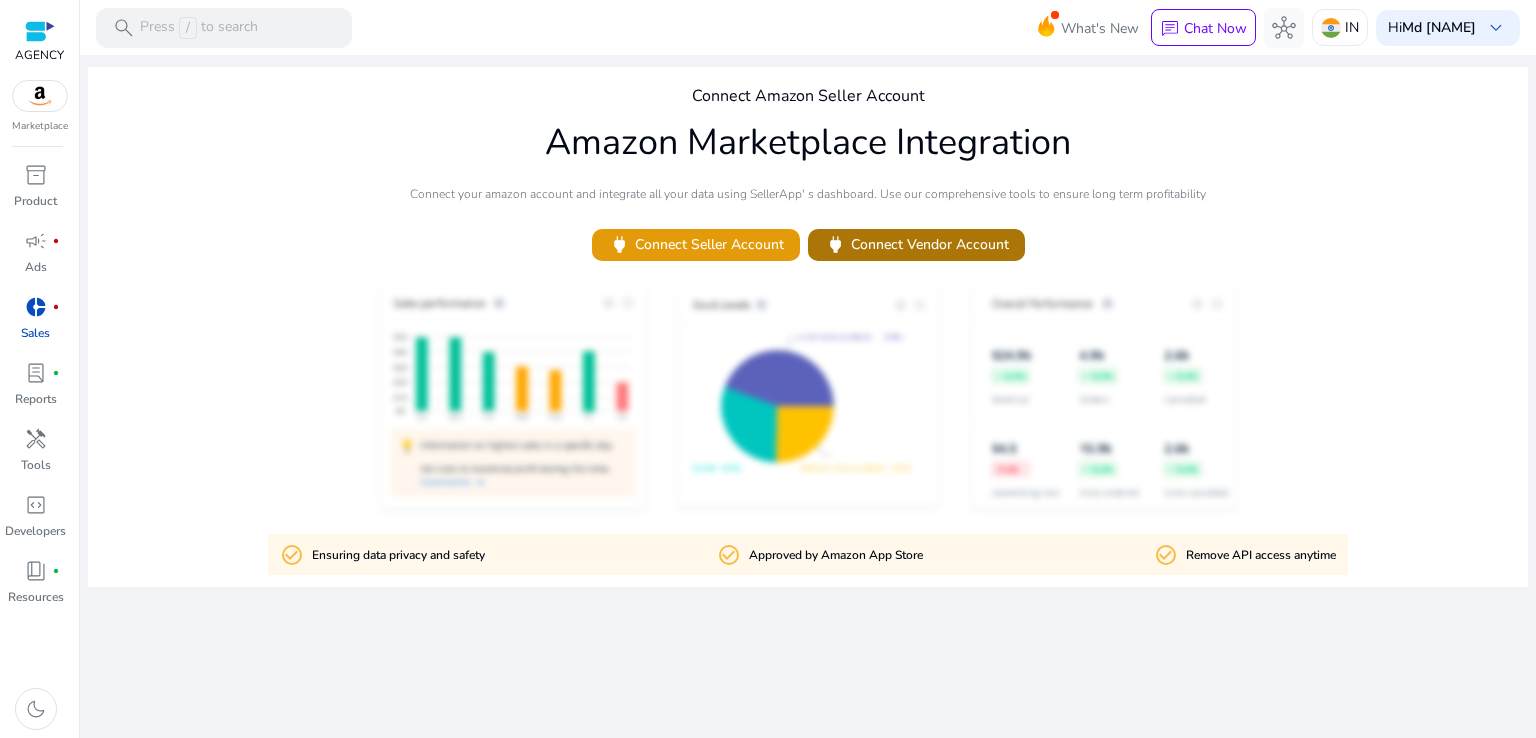click on "power   Connect Vendor Account" 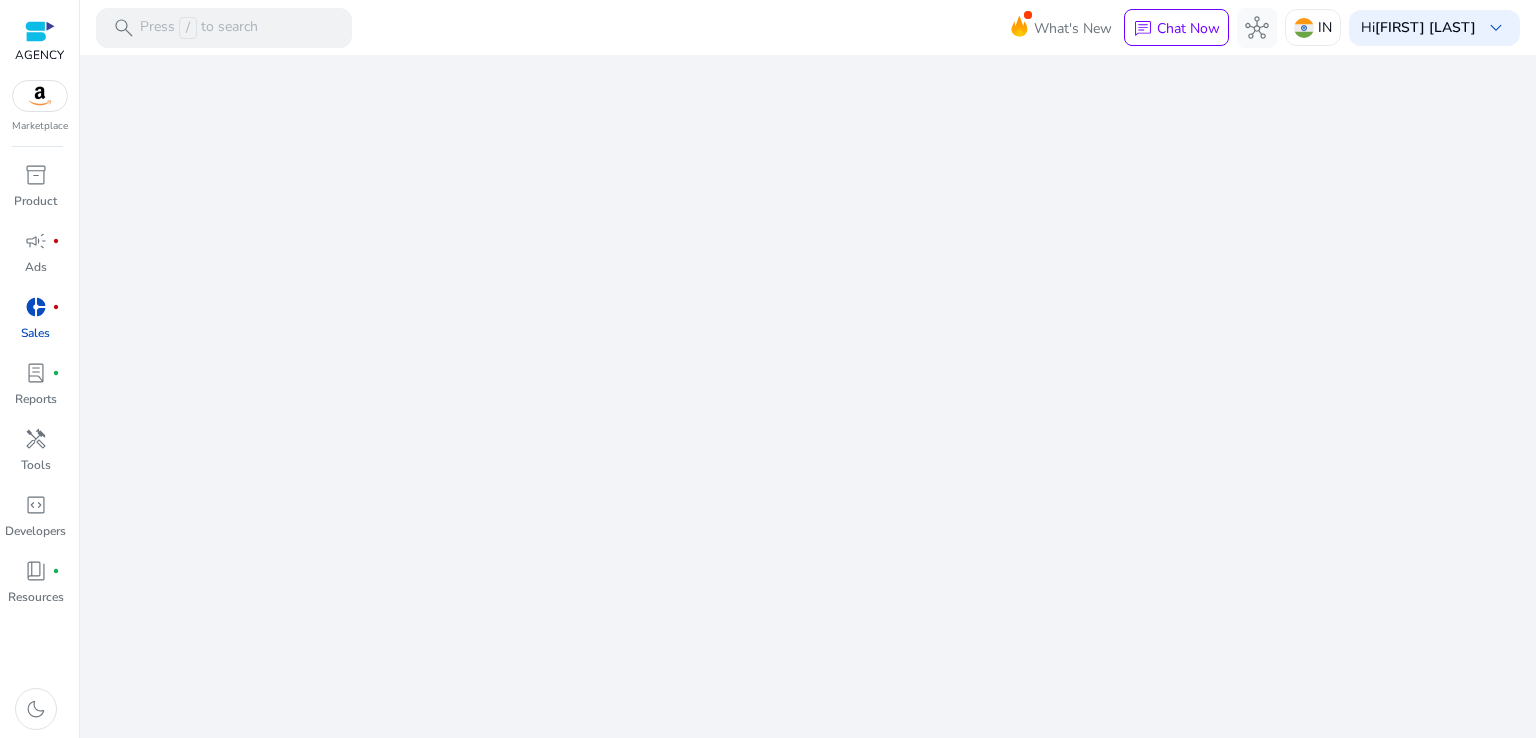scroll, scrollTop: 0, scrollLeft: 0, axis: both 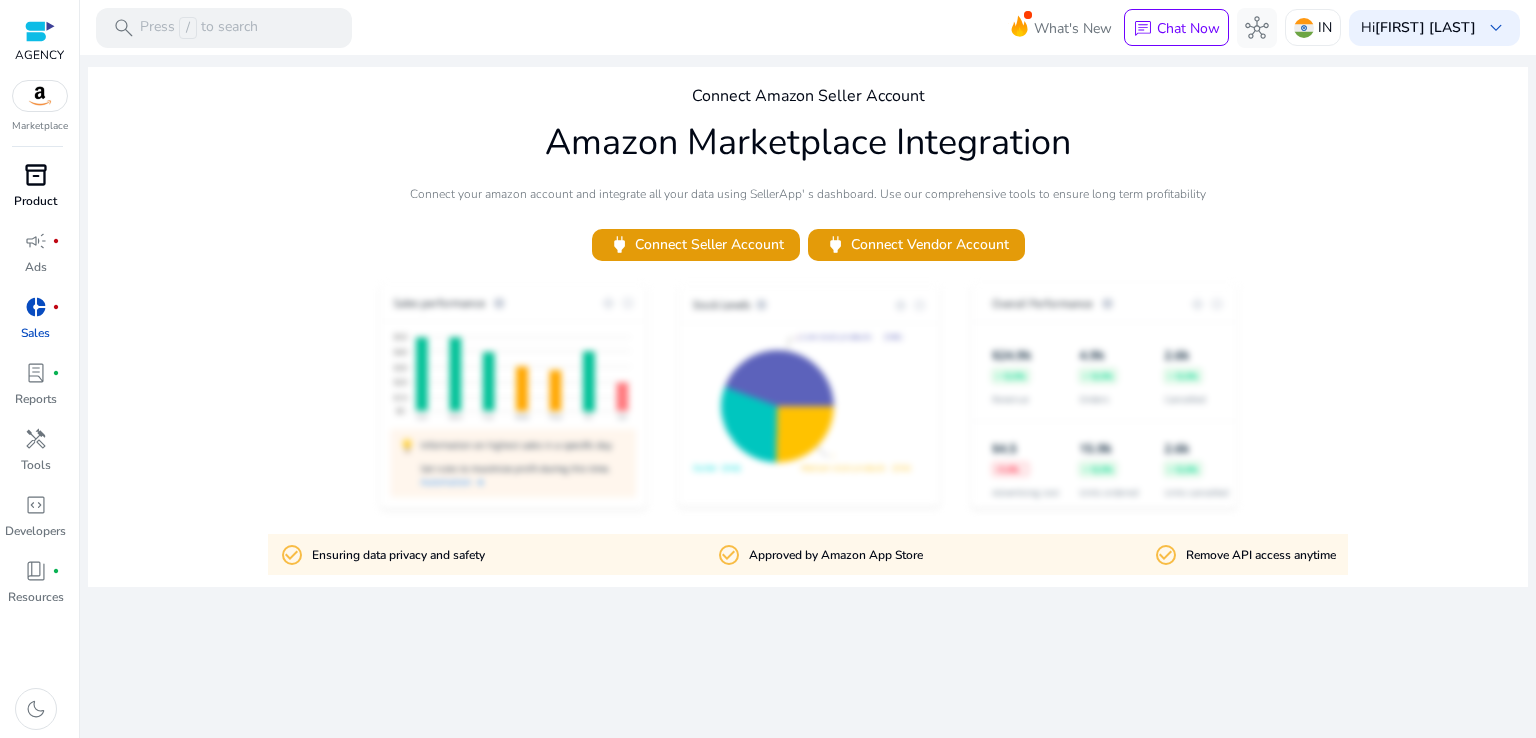 click on "inventory_2" at bounding box center [36, 175] 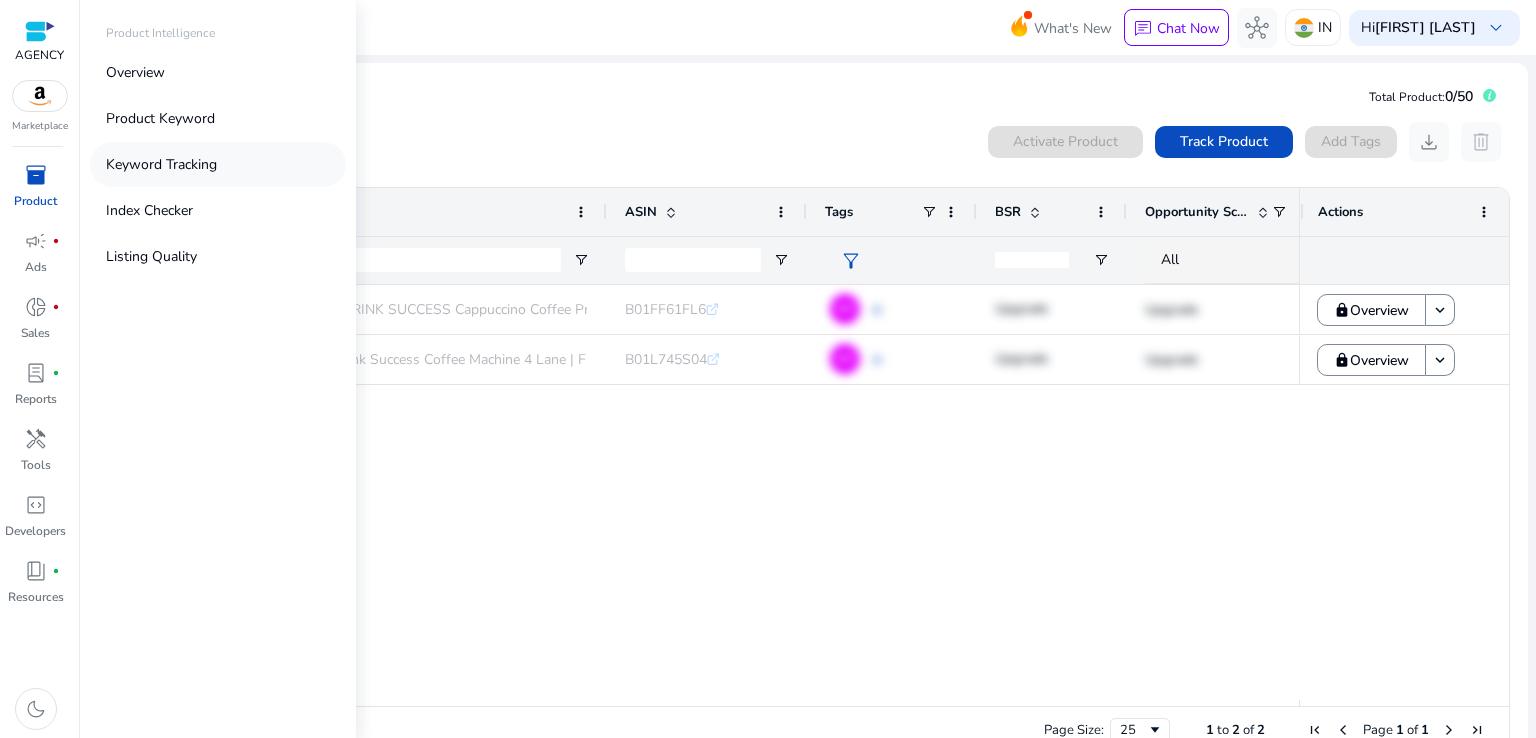 click on "Keyword Tracking" at bounding box center (161, 164) 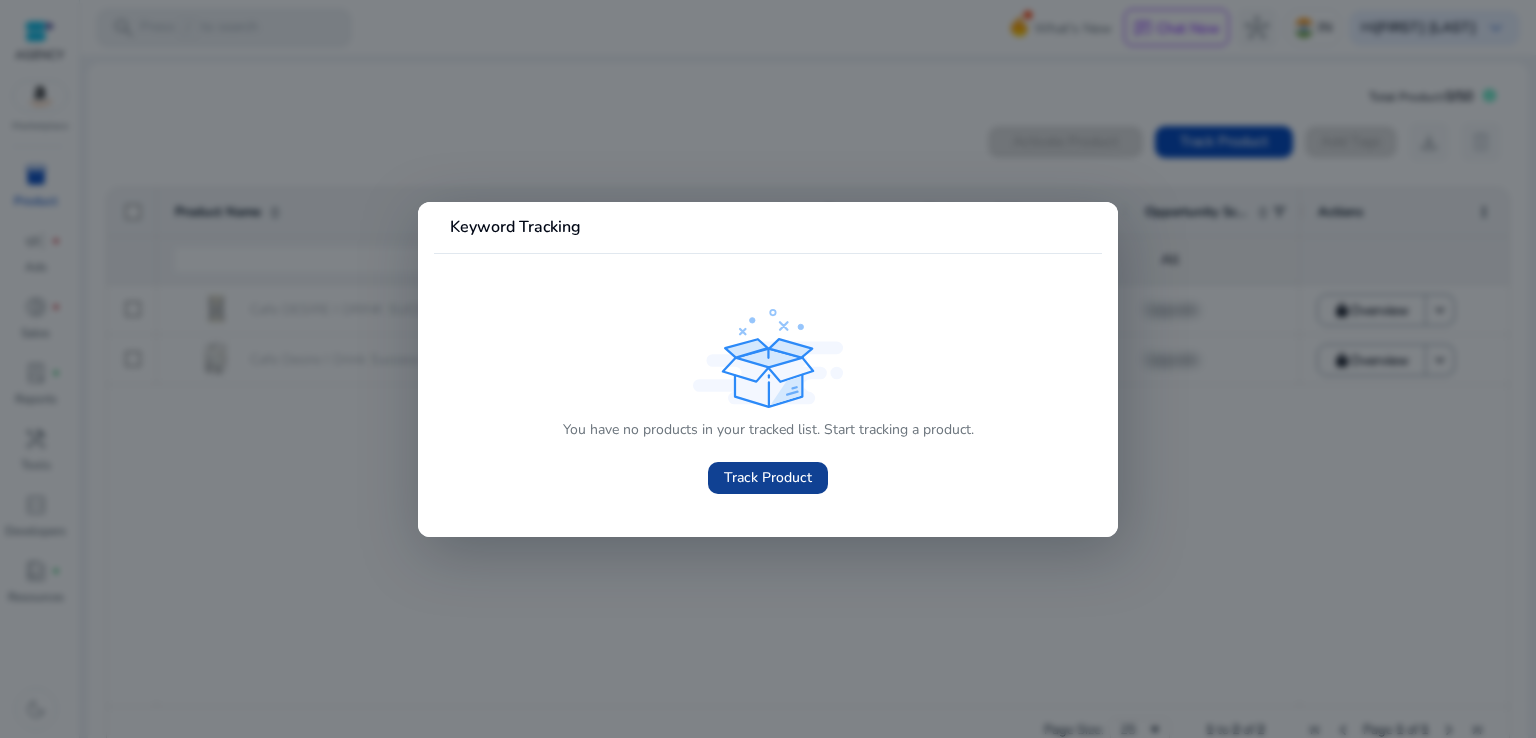 click 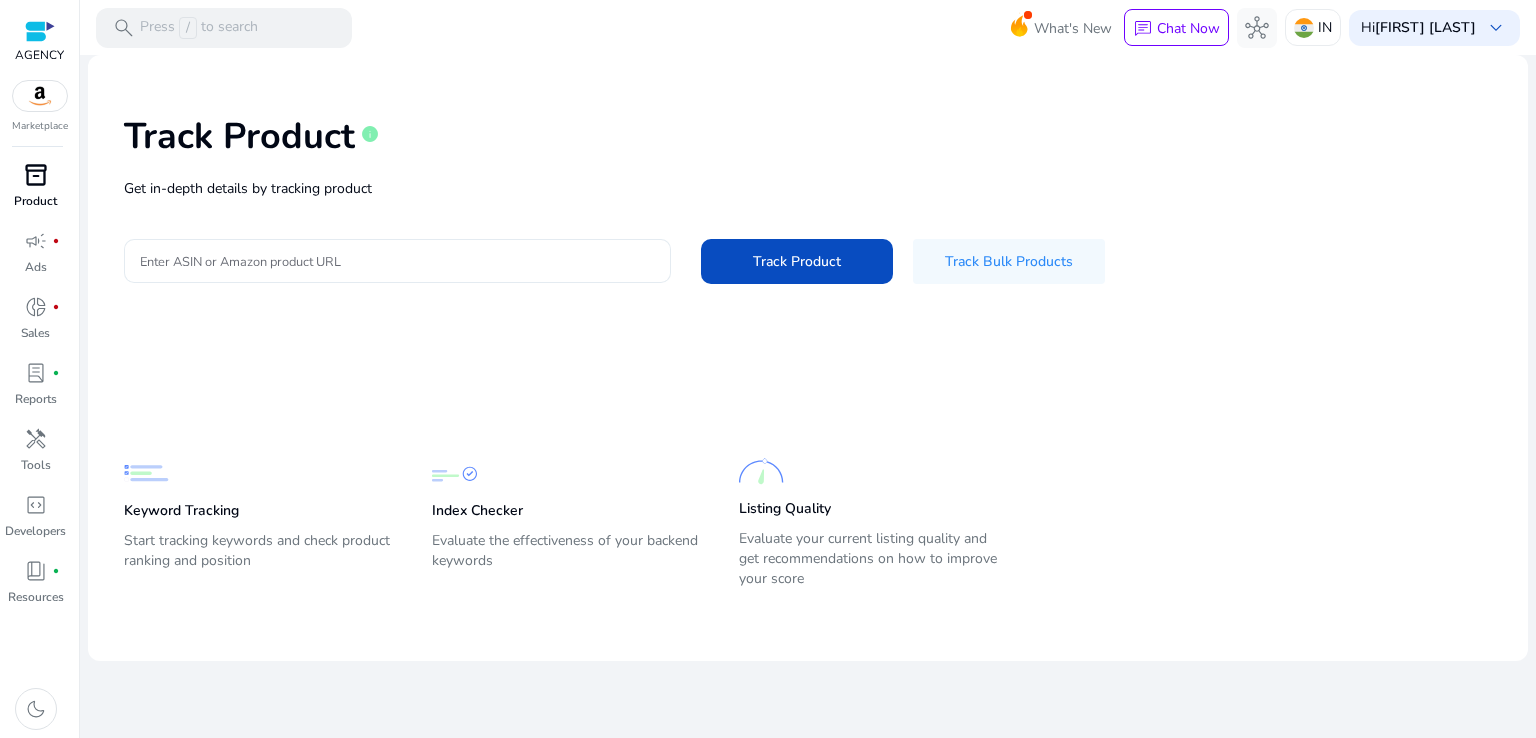 click on "Enter ASIN or Amazon product URL" at bounding box center (397, 261) 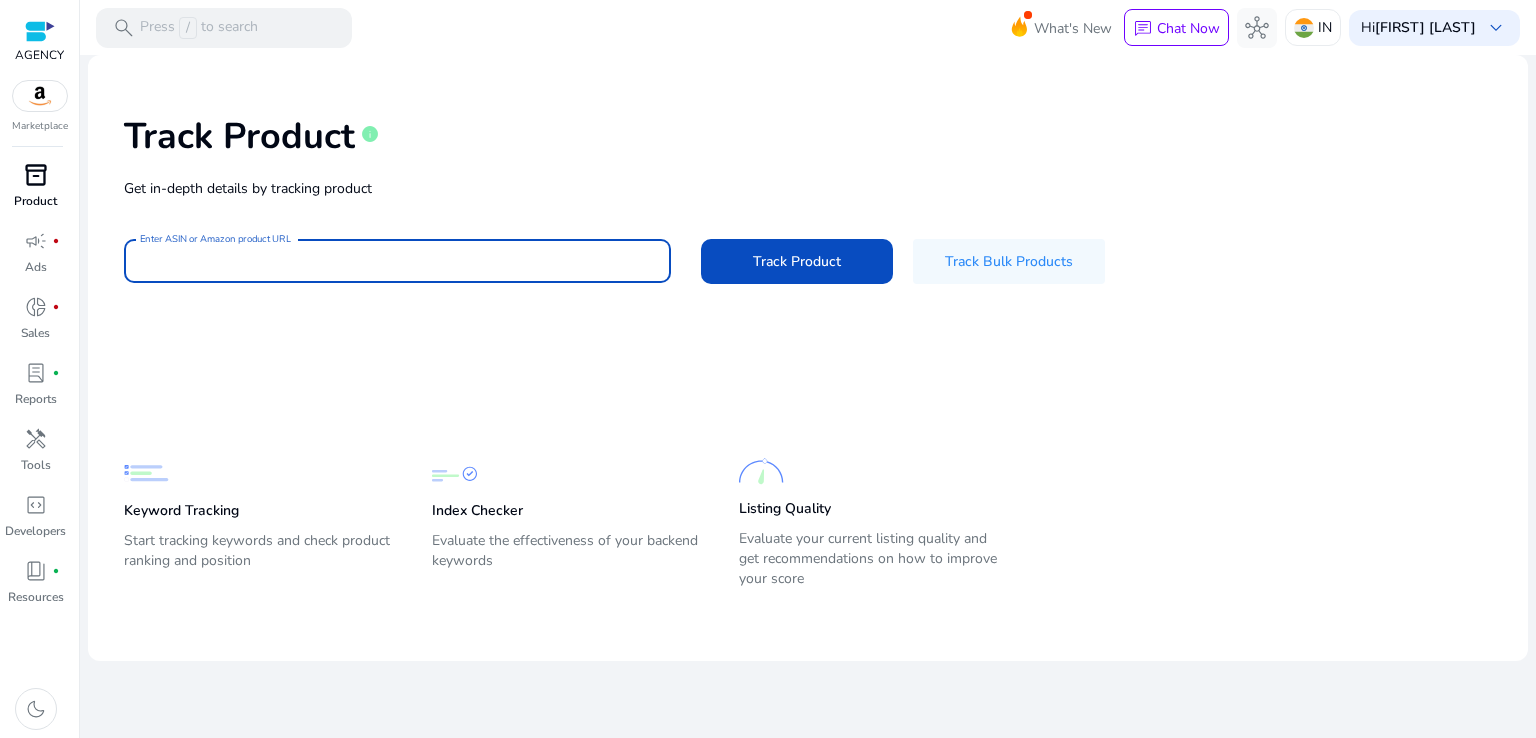 paste on "**********" 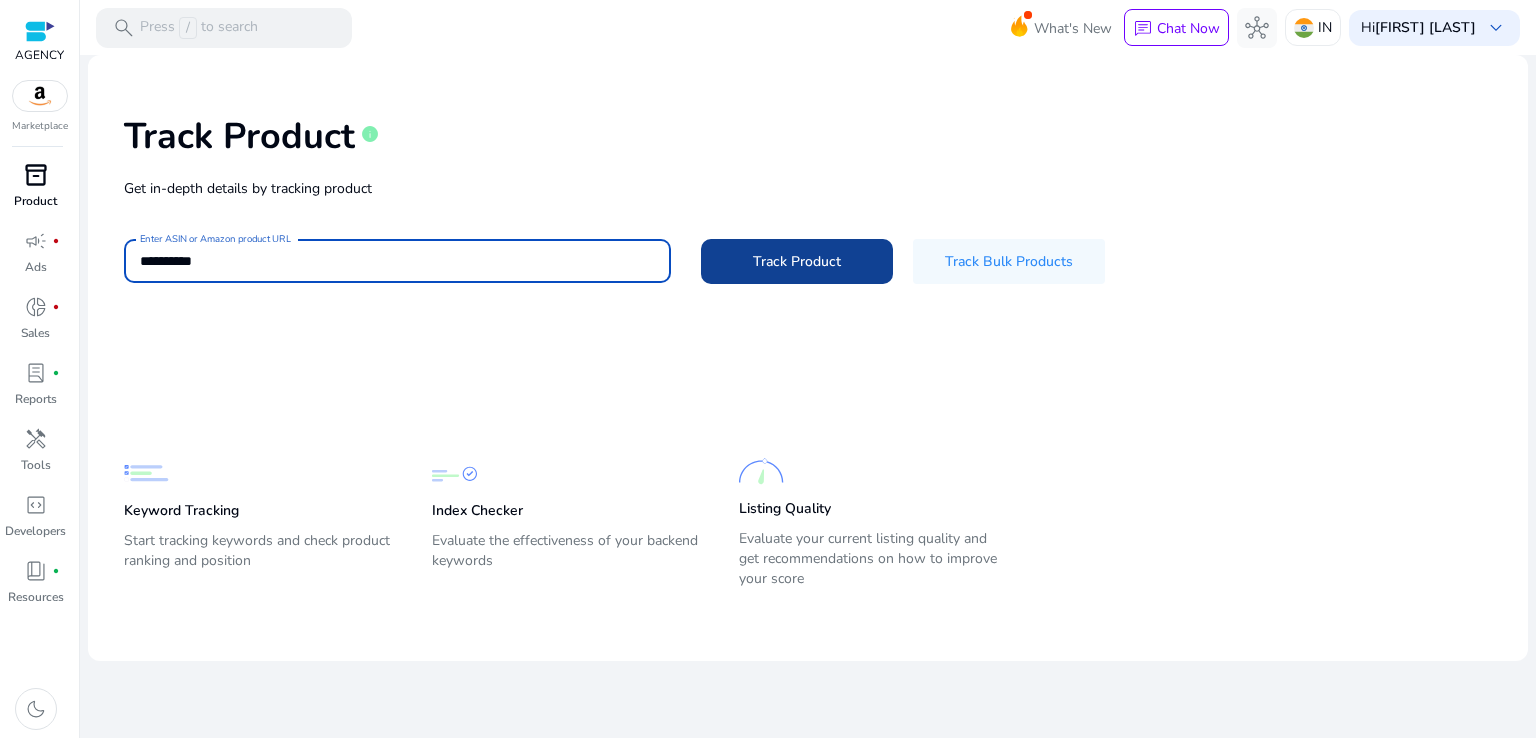 type on "**********" 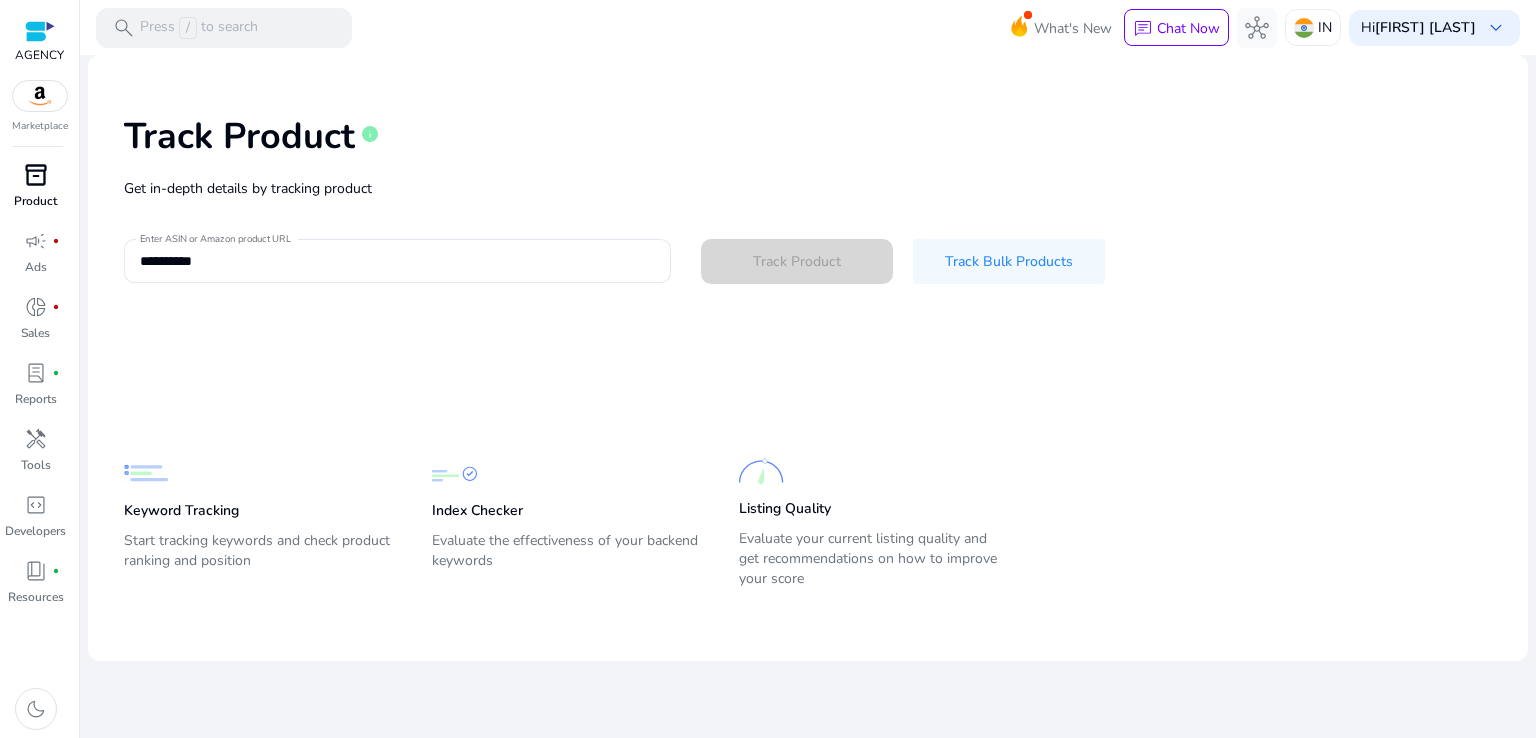 type 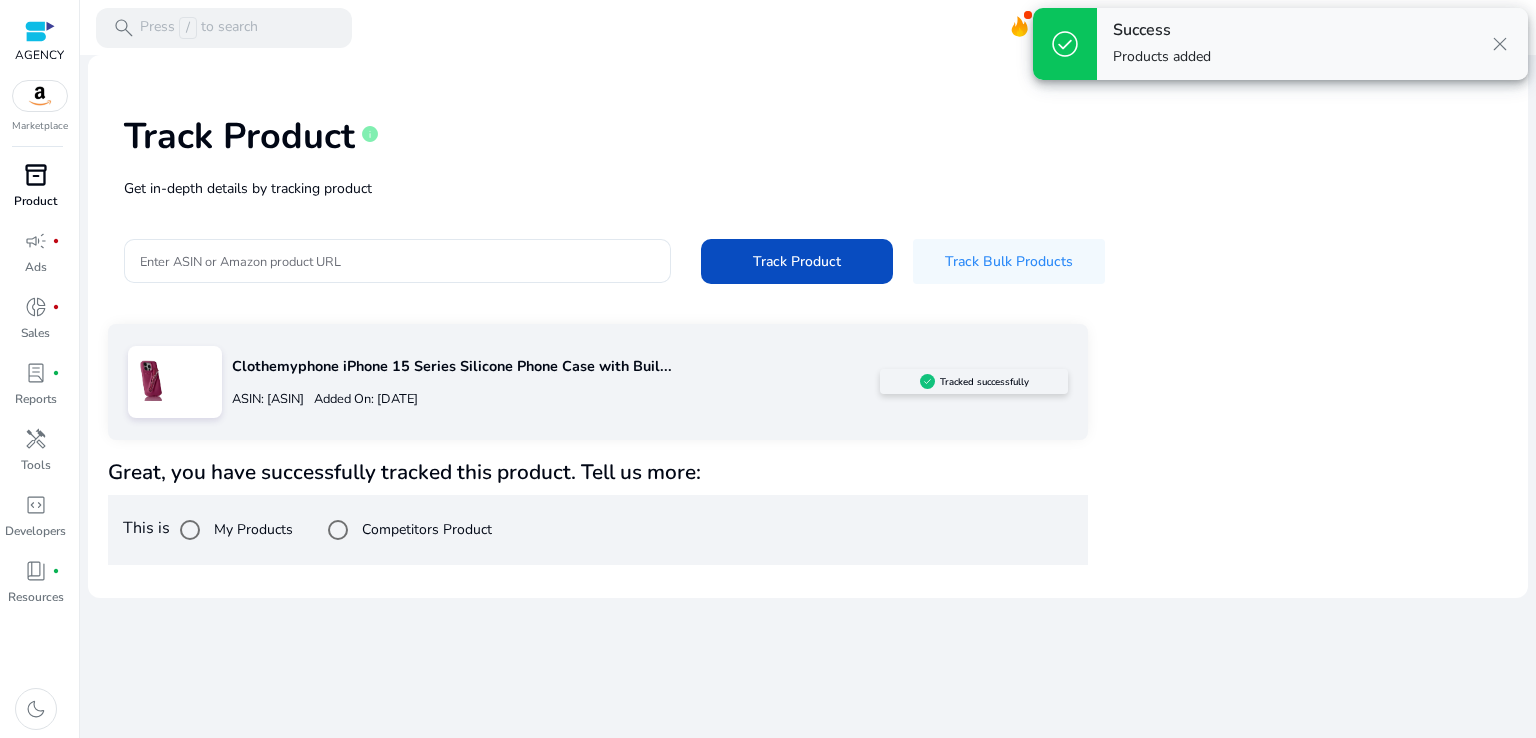 click on "close" at bounding box center [1500, 44] 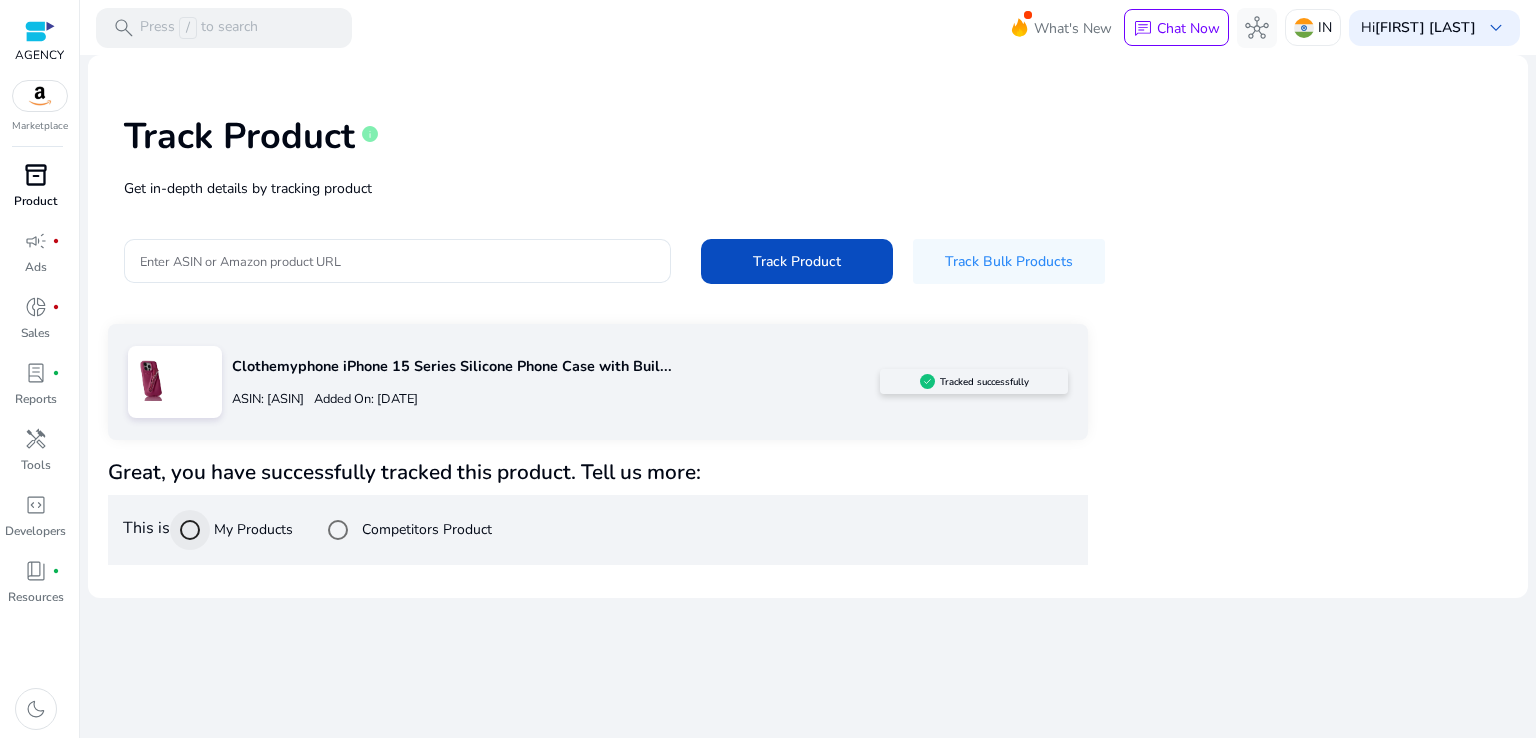 click at bounding box center [190, 530] 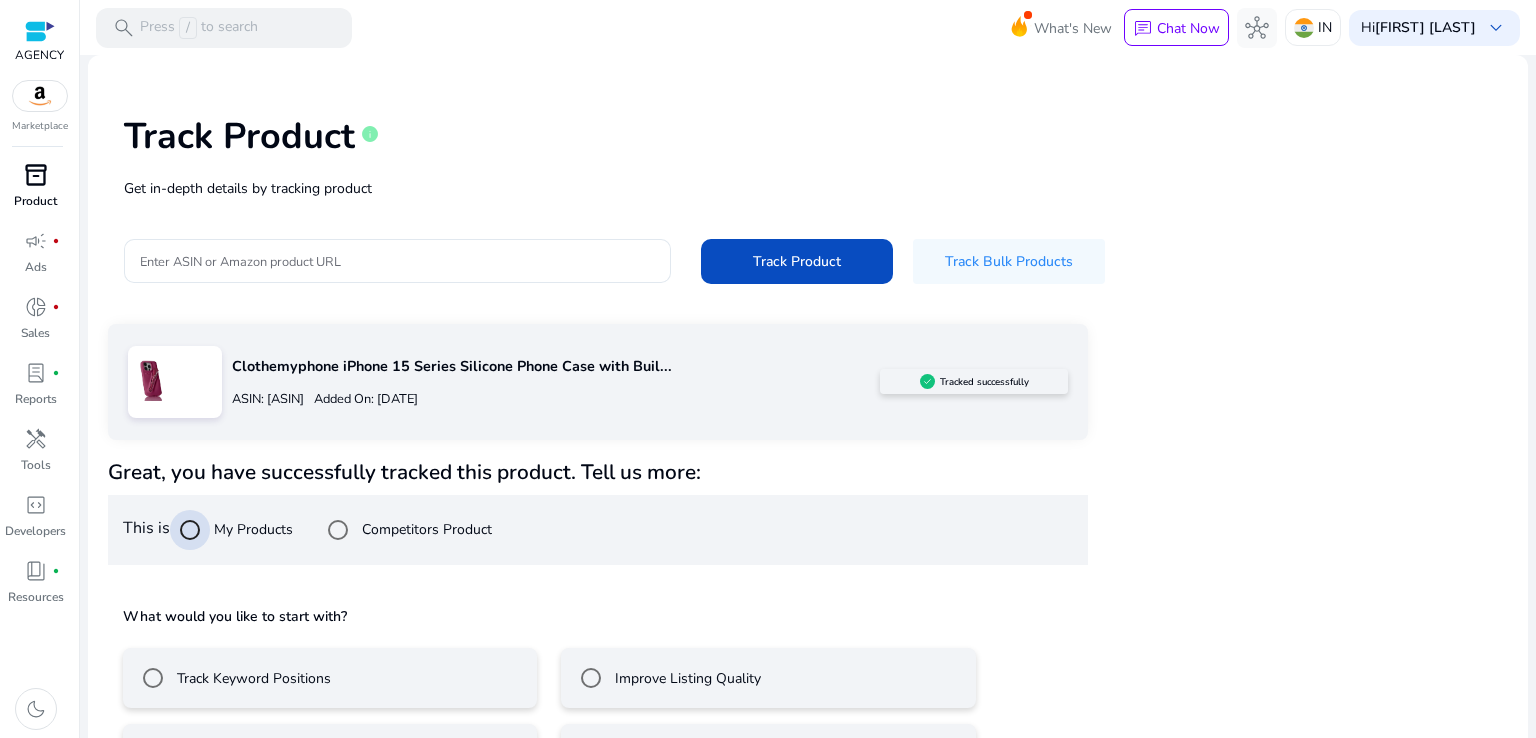 scroll, scrollTop: 75, scrollLeft: 0, axis: vertical 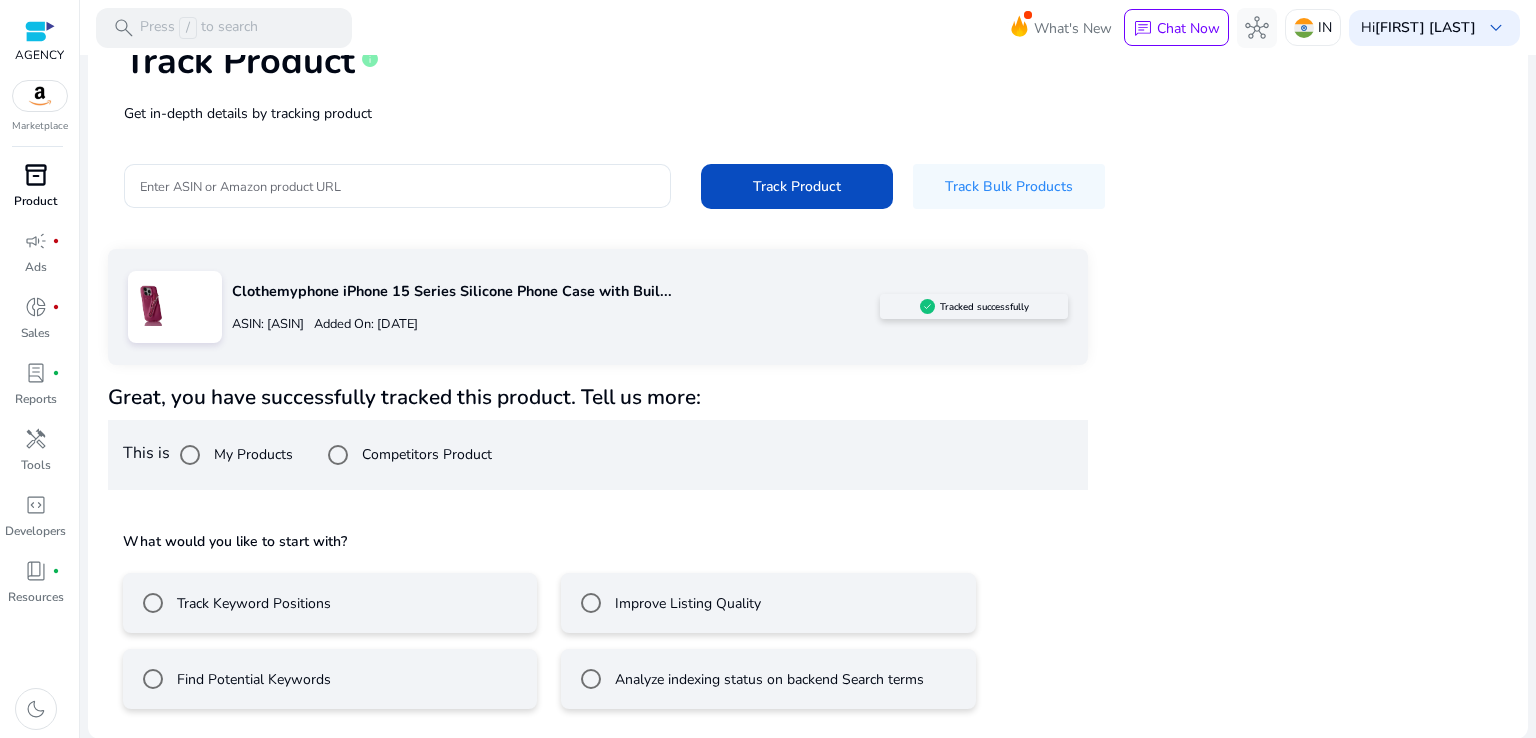 click on "Track Keyword Positions" at bounding box center [252, 603] 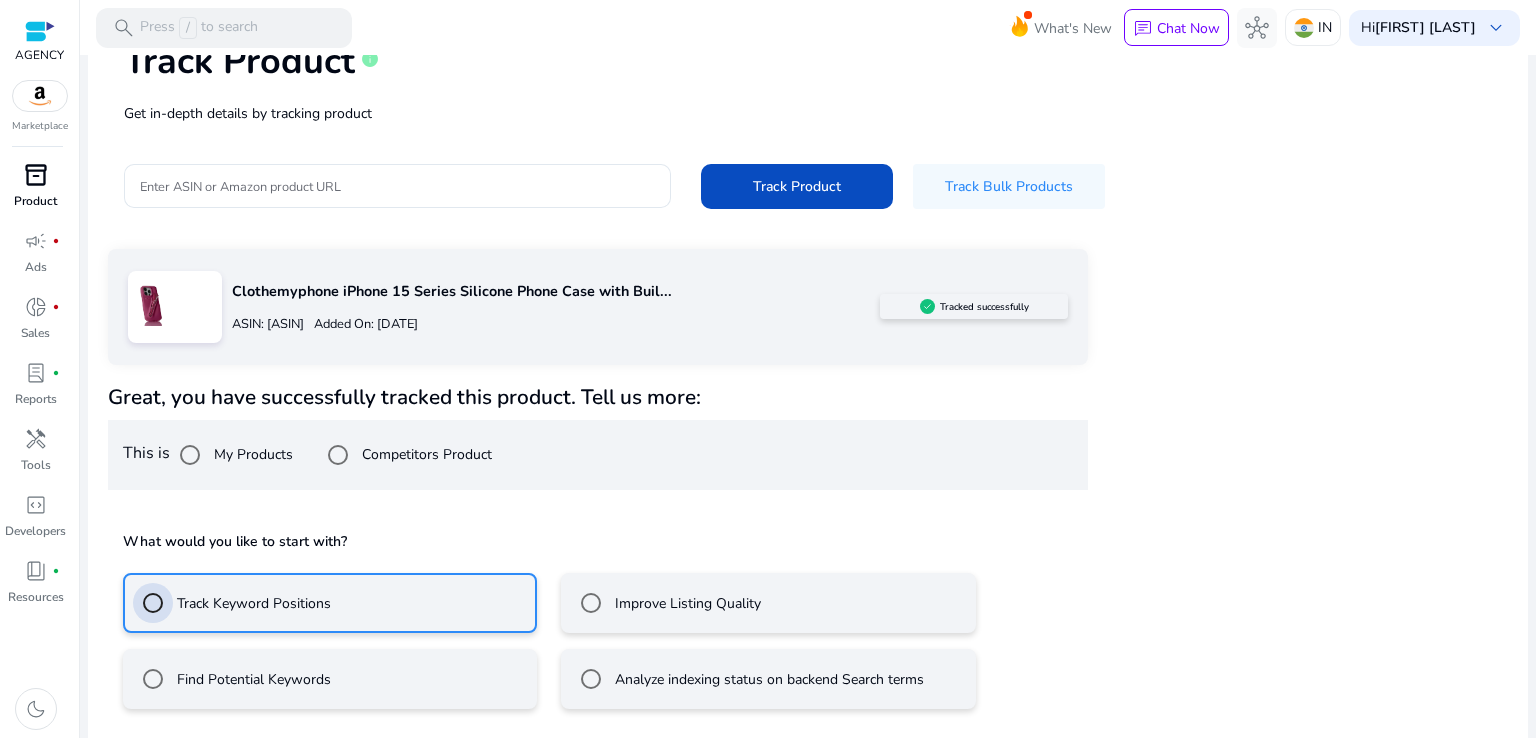 scroll, scrollTop: 164, scrollLeft: 0, axis: vertical 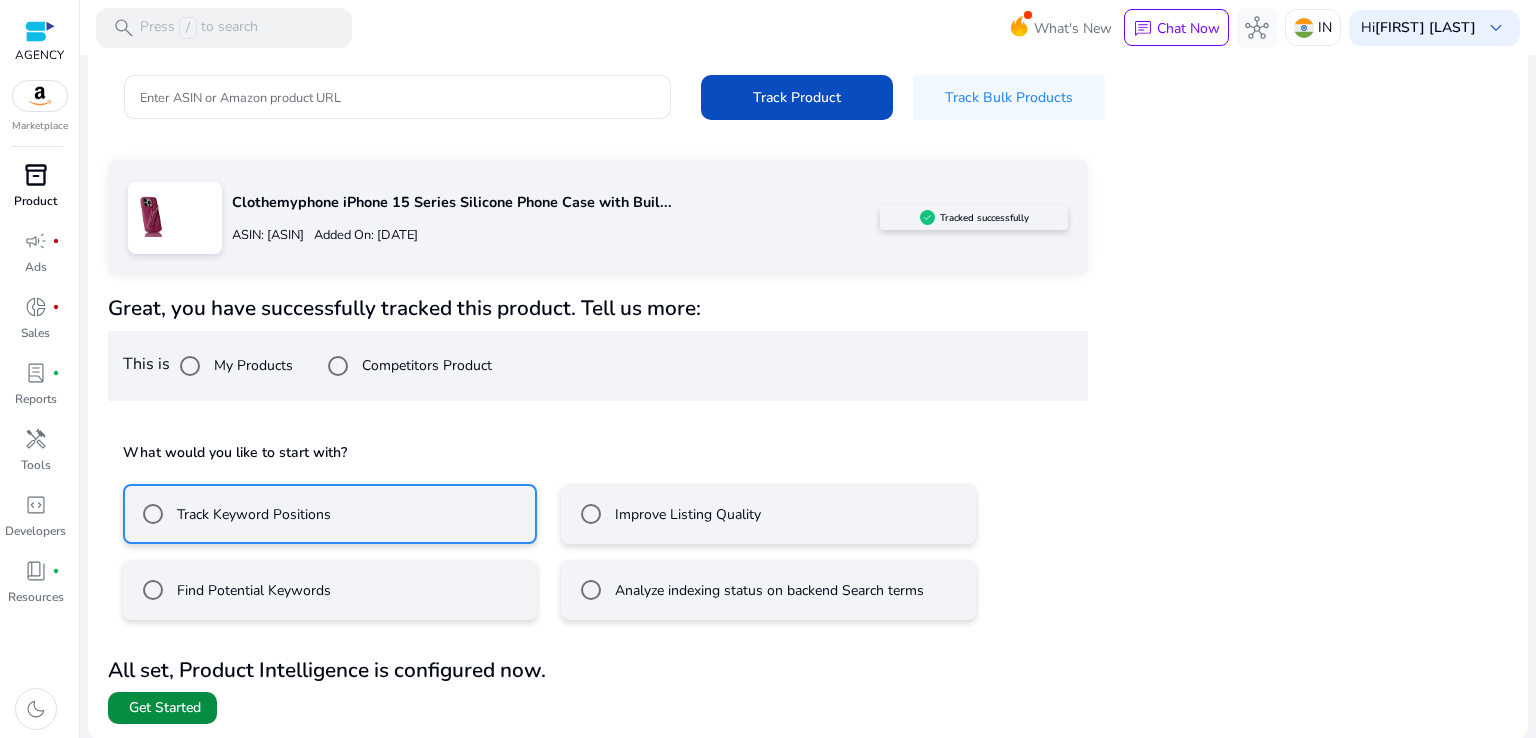 click on "Get Started" at bounding box center (165, 708) 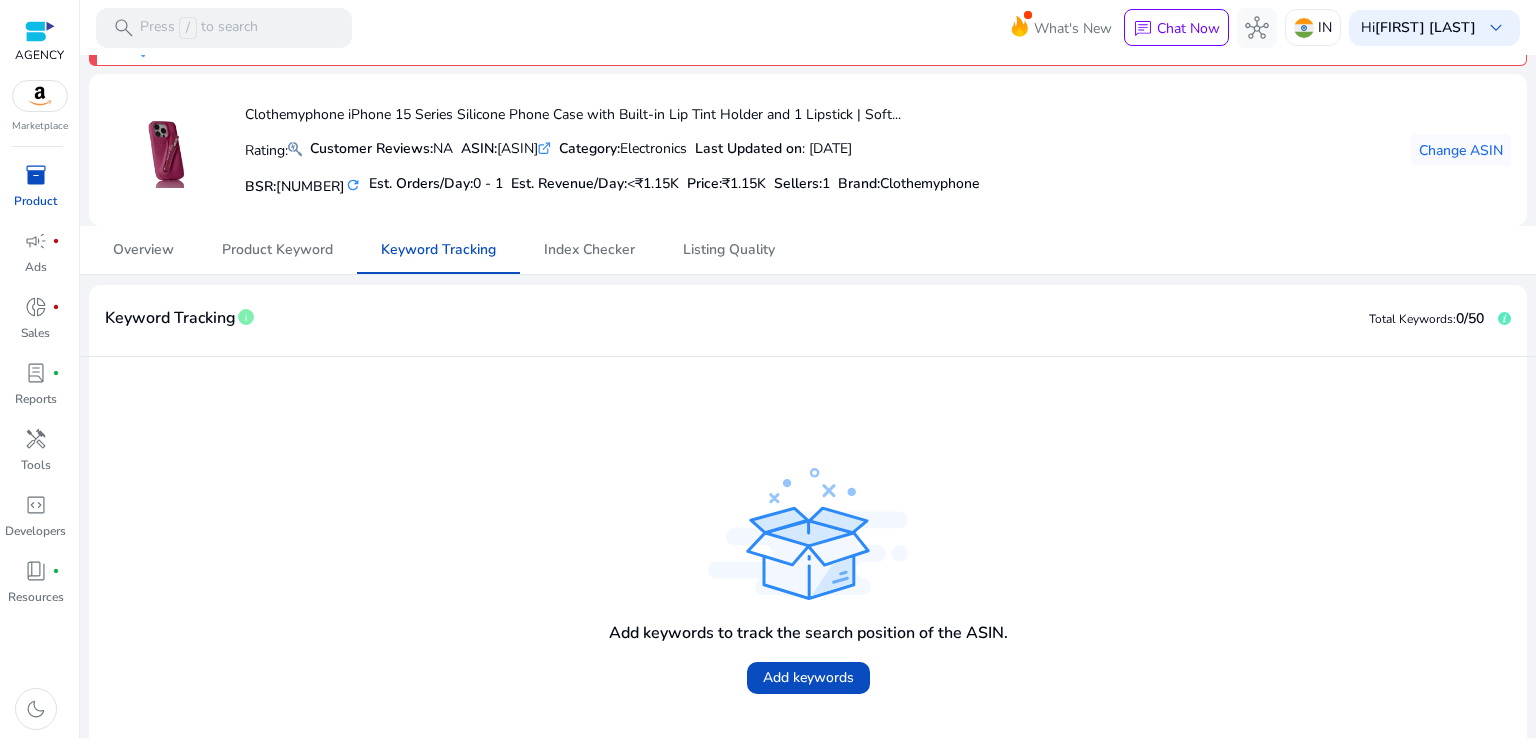 scroll, scrollTop: 0, scrollLeft: 0, axis: both 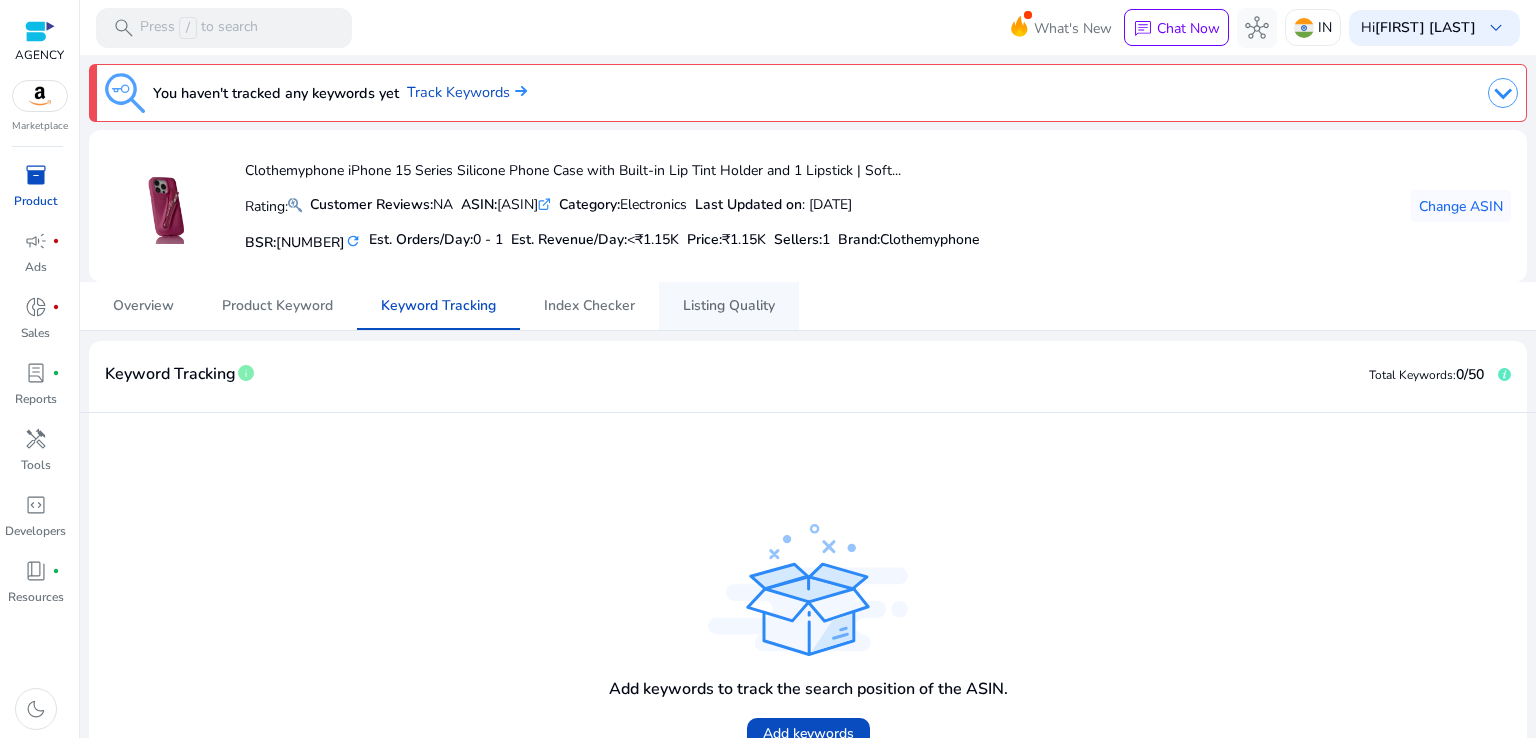 click on "Listing Quality" at bounding box center [729, 306] 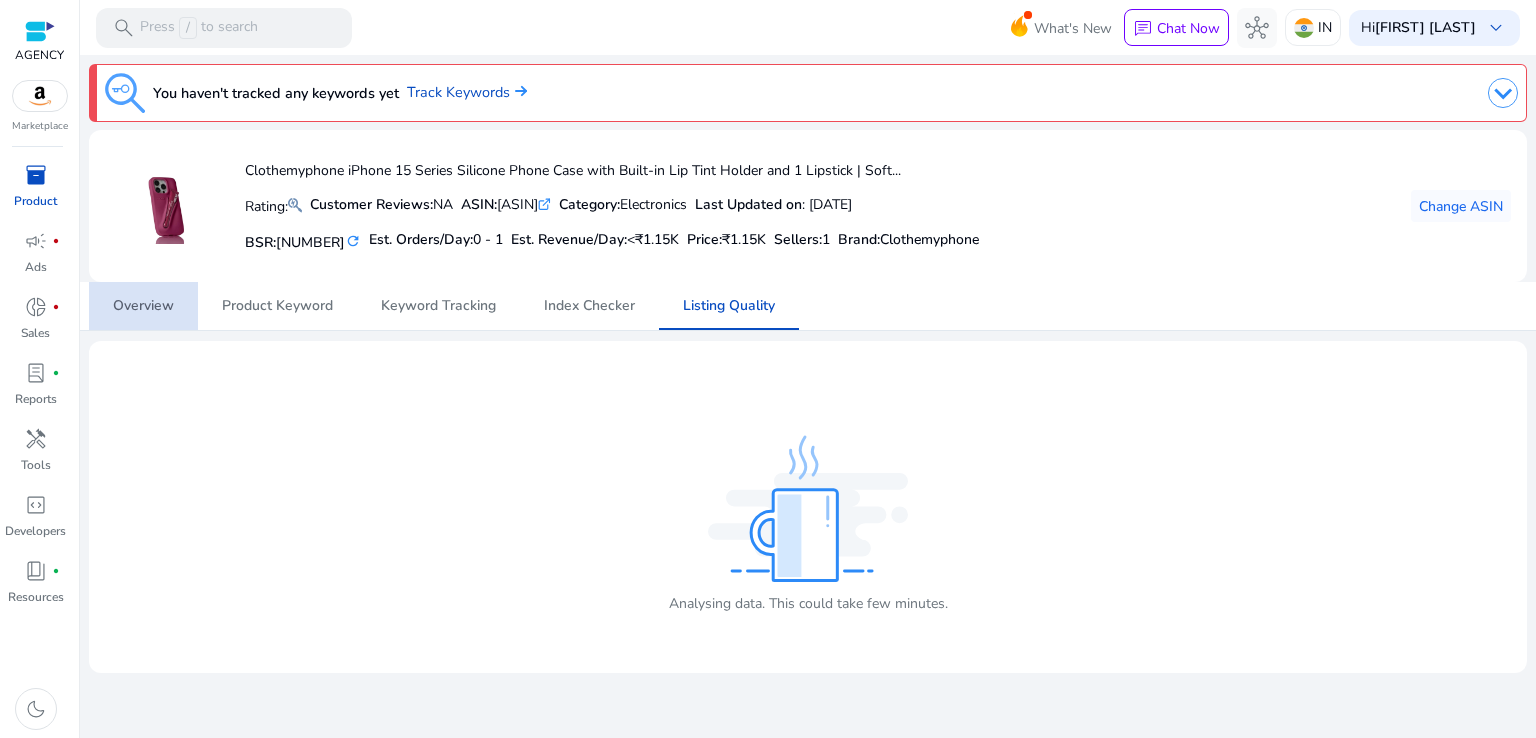 click on "Overview" at bounding box center (143, 306) 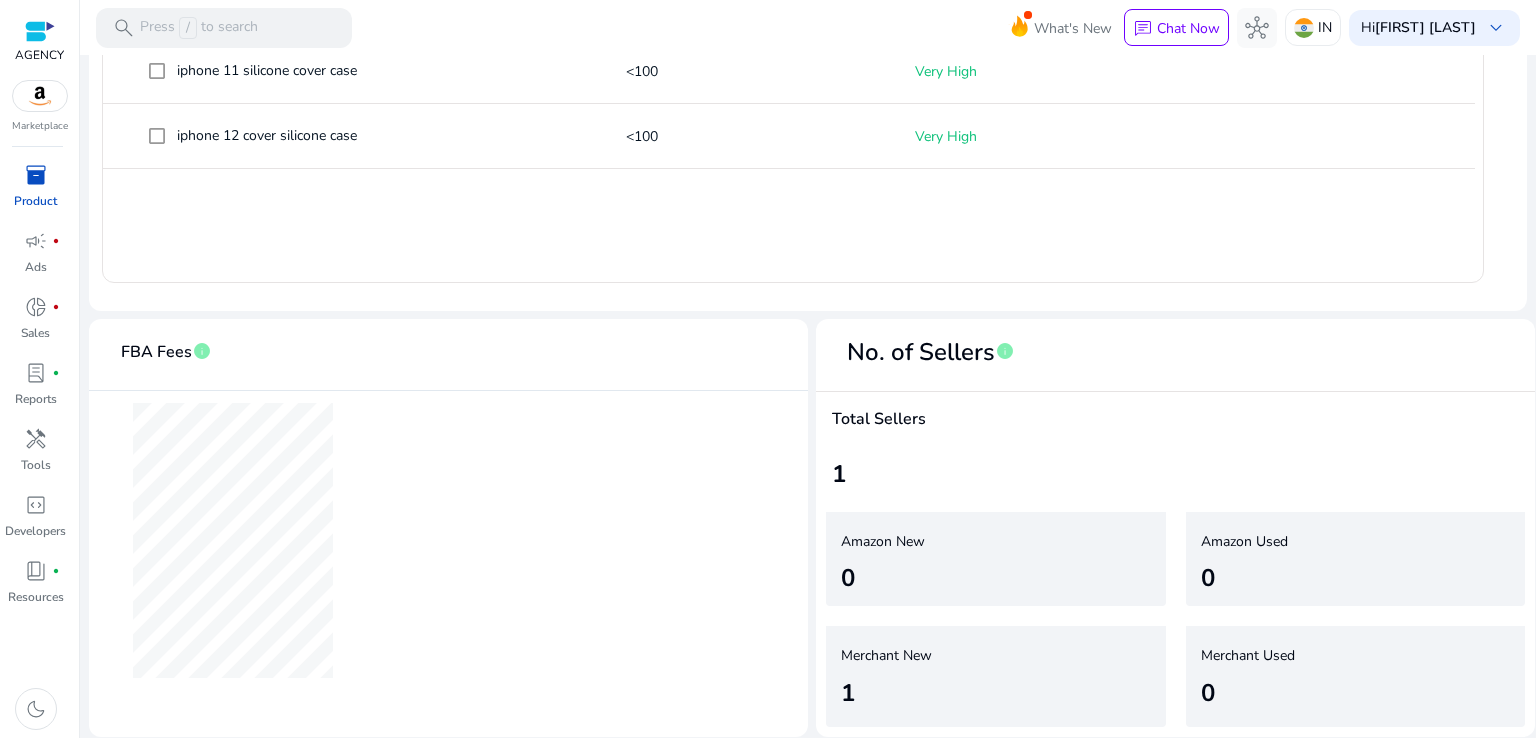 scroll, scrollTop: 0, scrollLeft: 0, axis: both 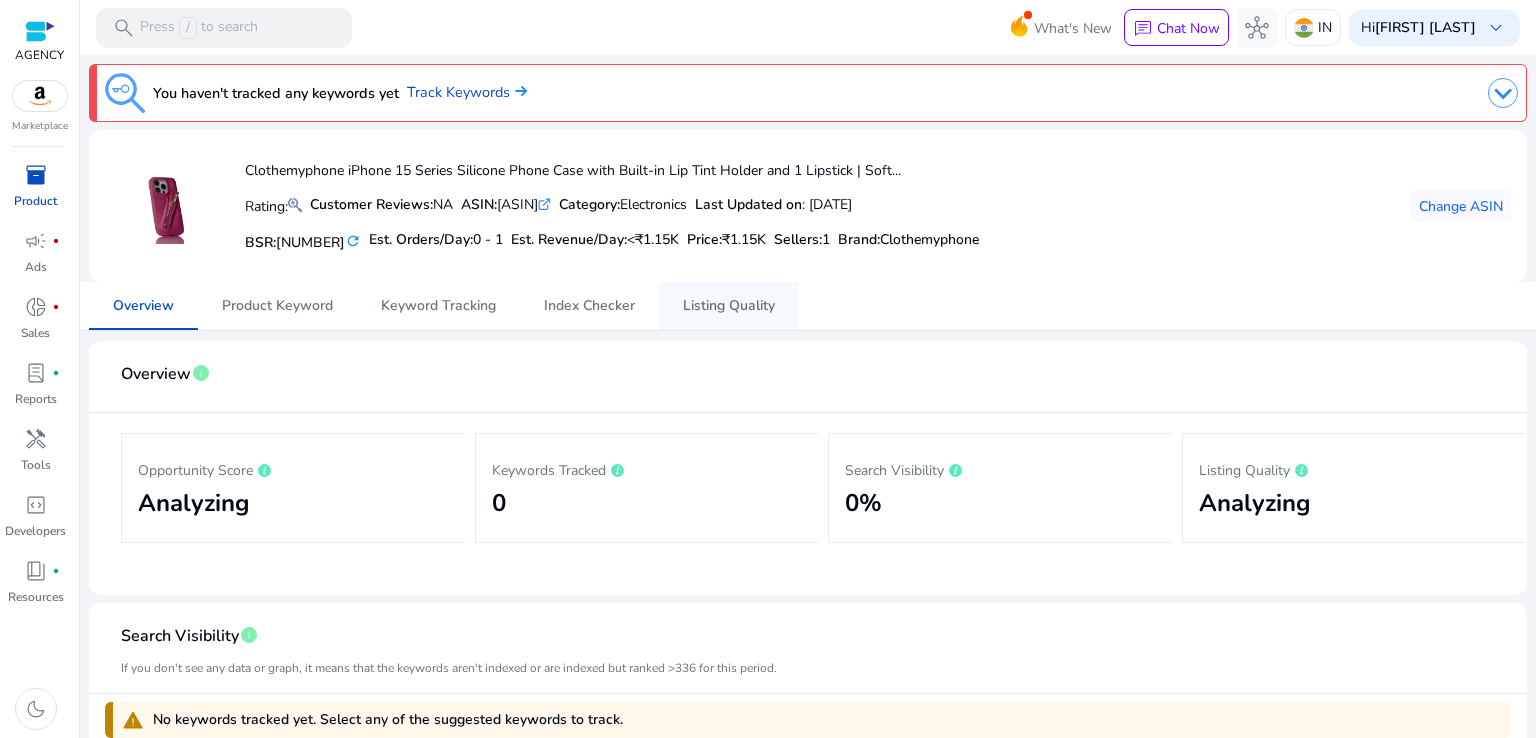 click on "Listing Quality" at bounding box center (729, 306) 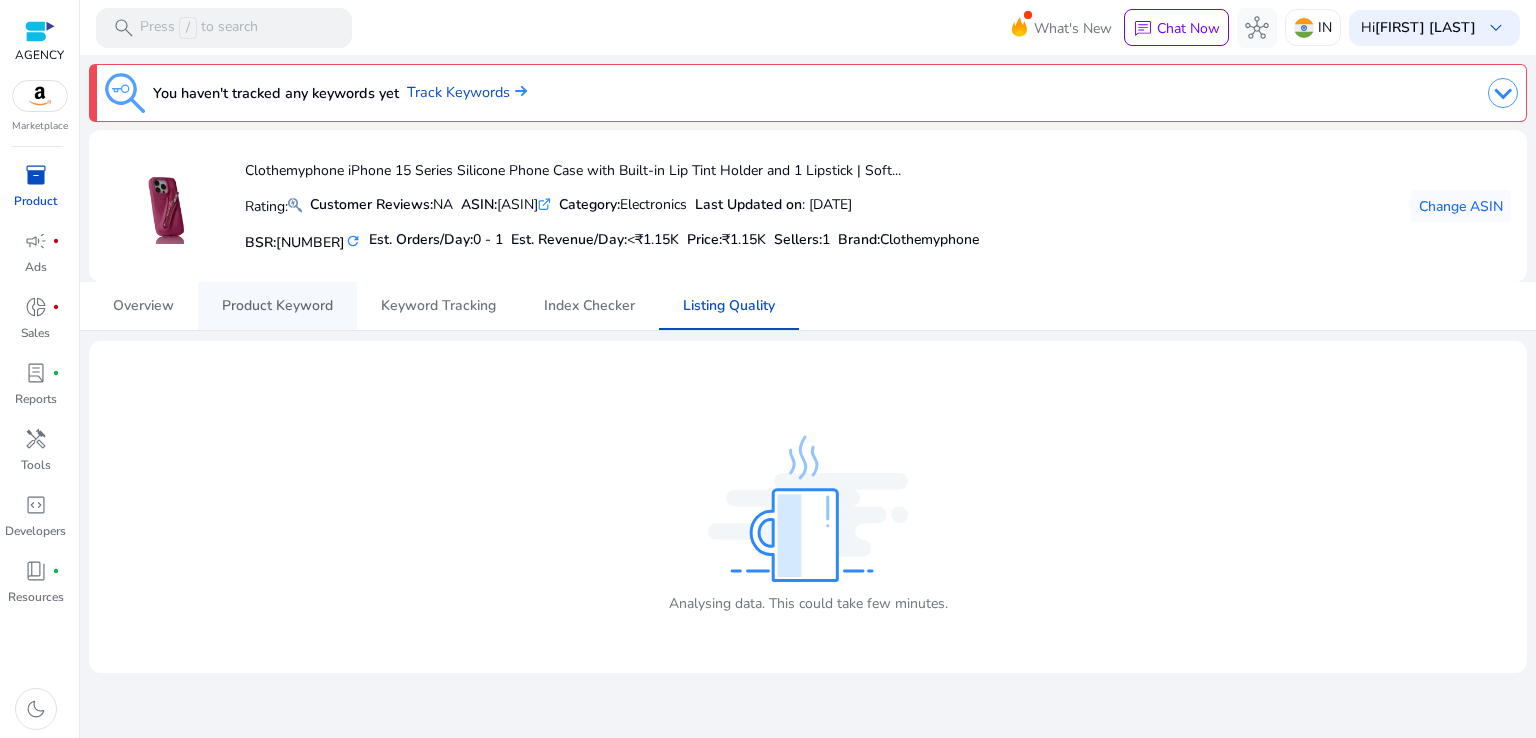 click on "Product Keyword" at bounding box center (277, 306) 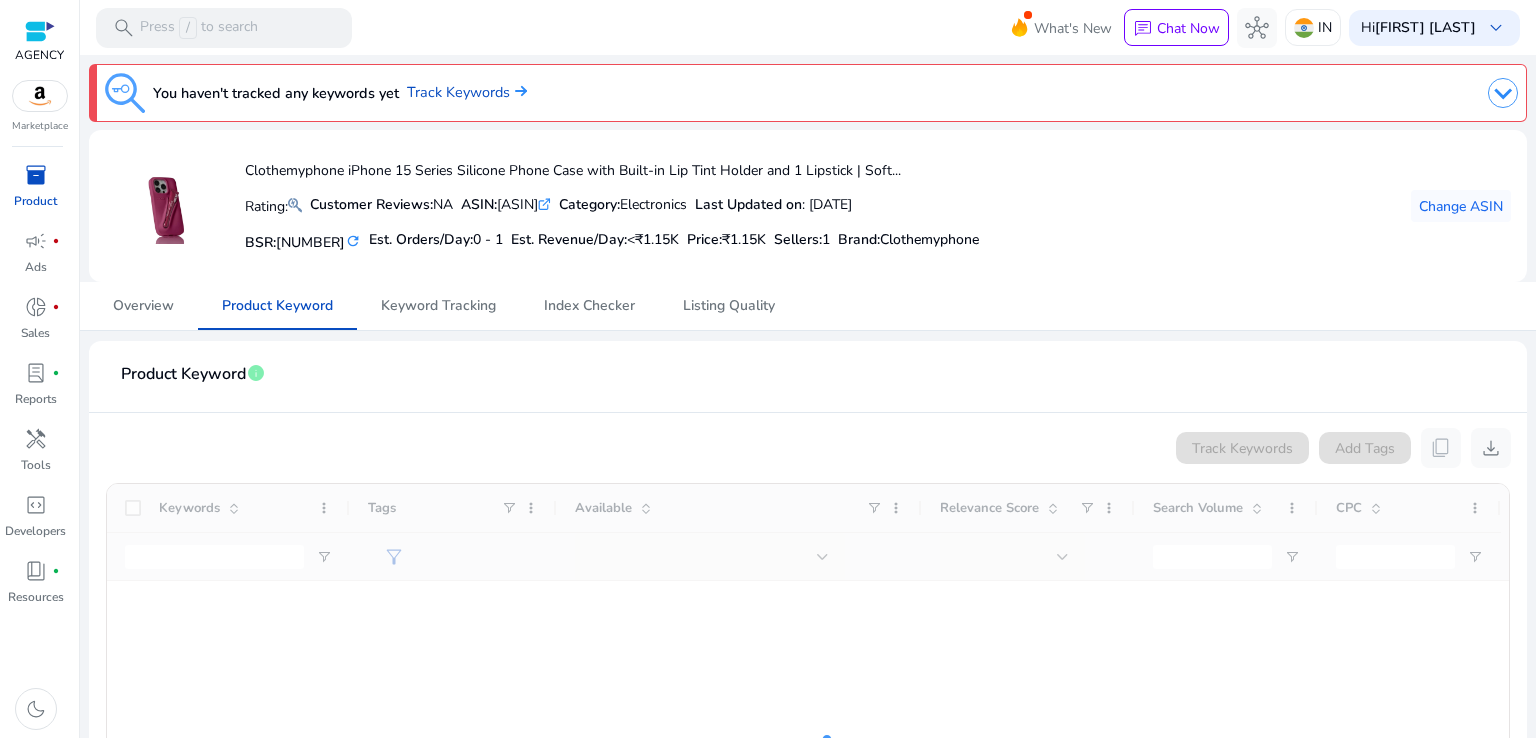 scroll, scrollTop: 233, scrollLeft: 0, axis: vertical 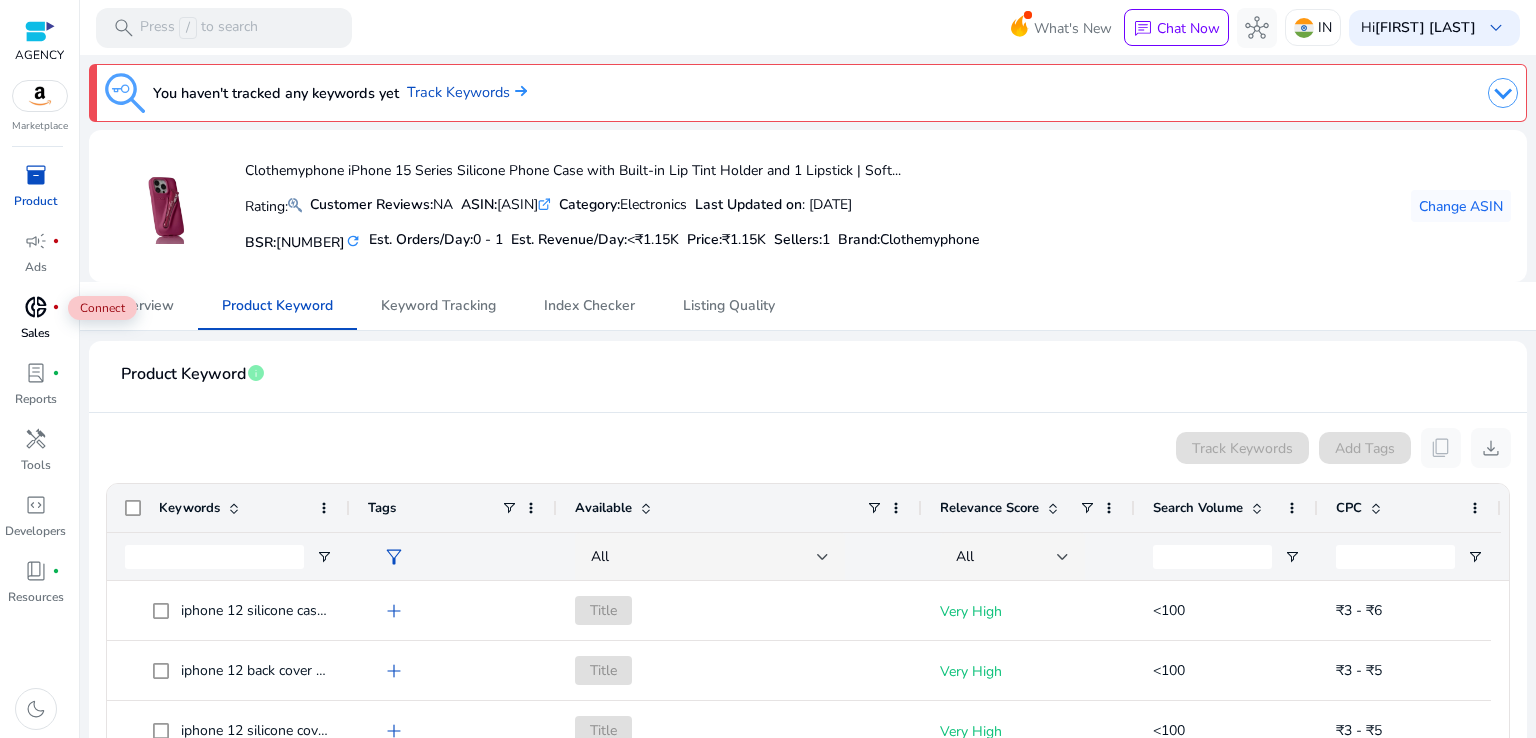click on "donut_small" at bounding box center (36, 307) 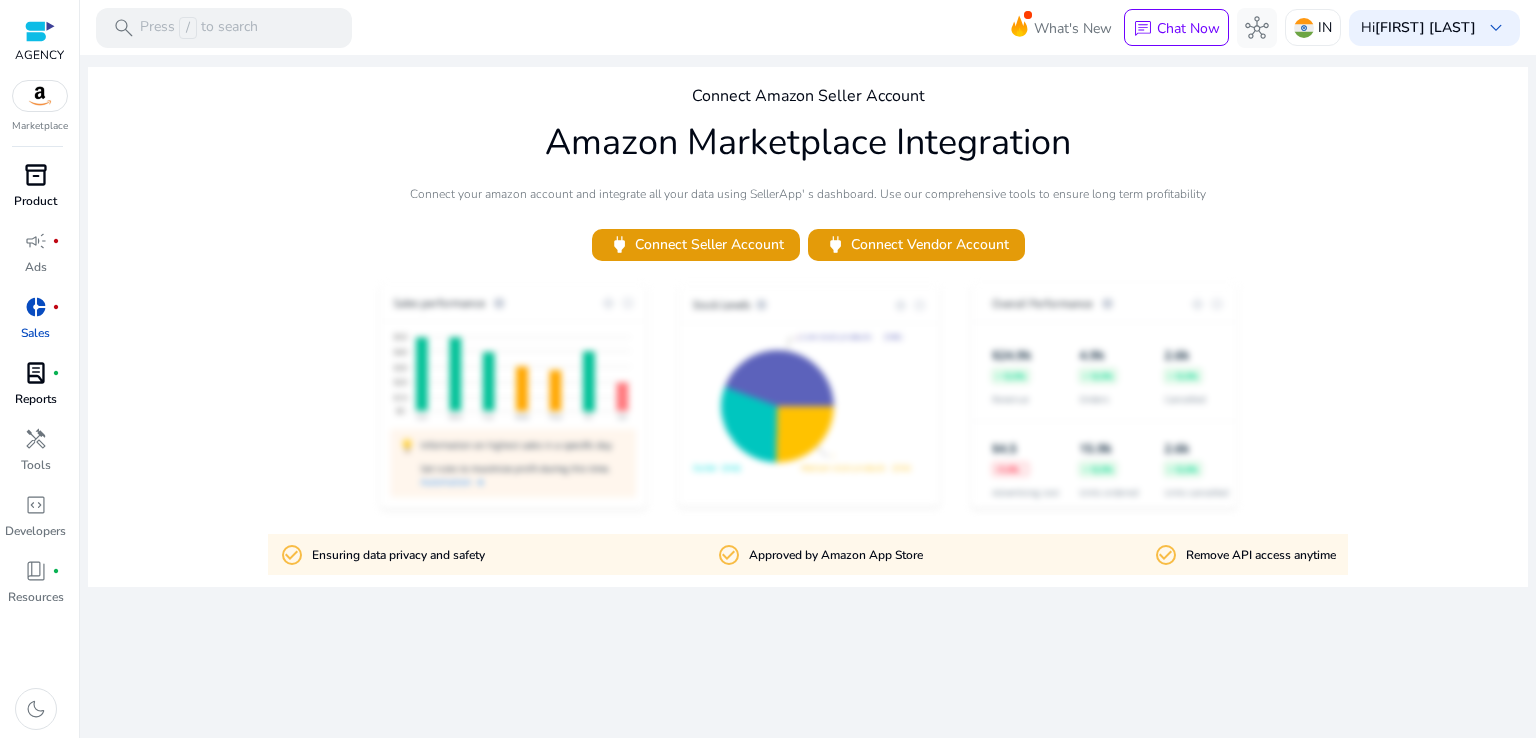 click on "lab_profile" at bounding box center [36, 373] 